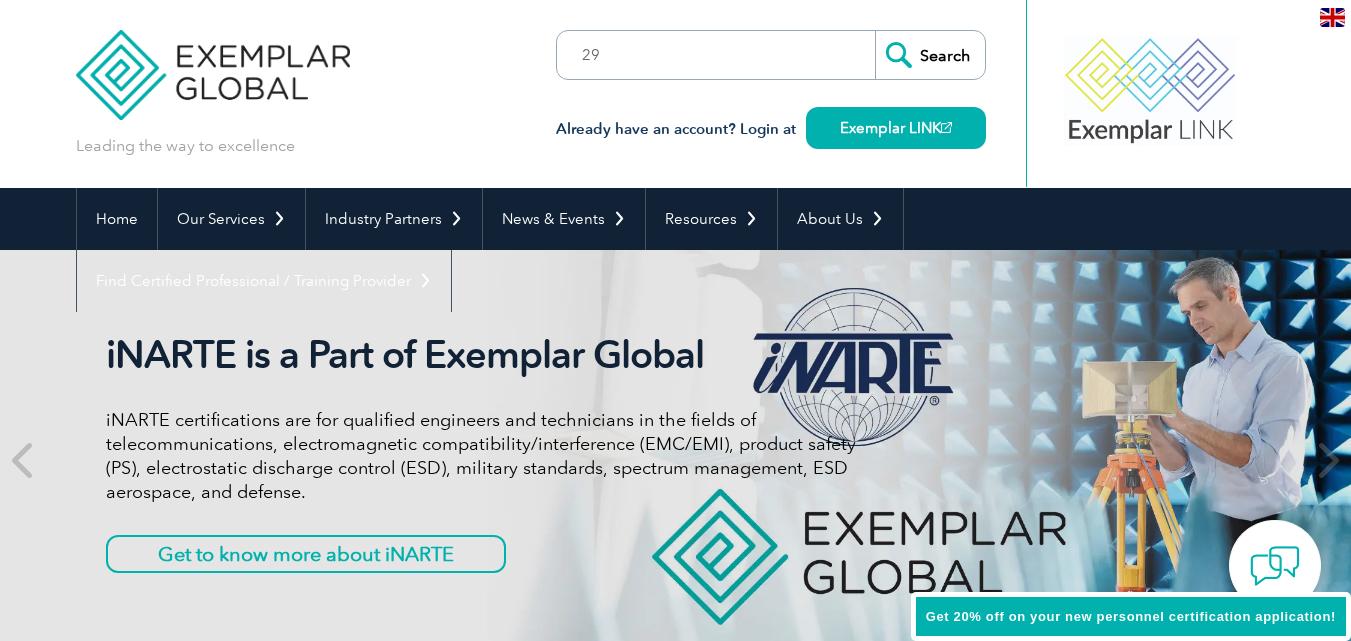 scroll, scrollTop: 0, scrollLeft: 0, axis: both 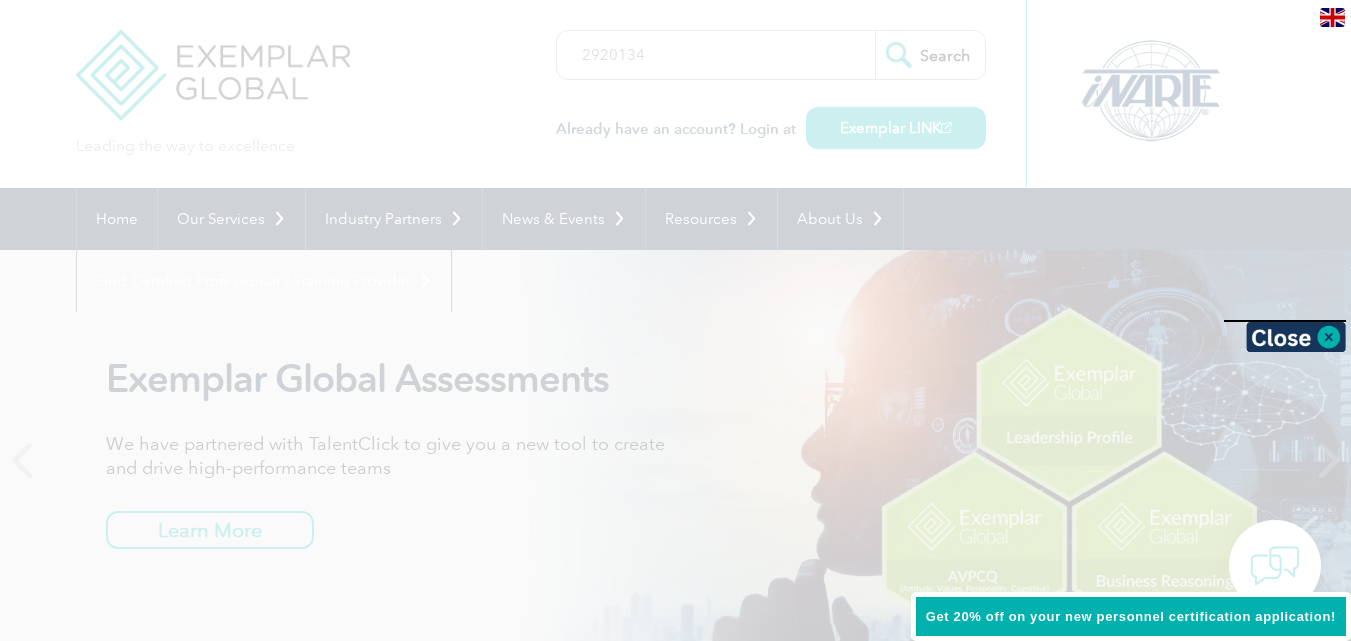 type on "2920134" 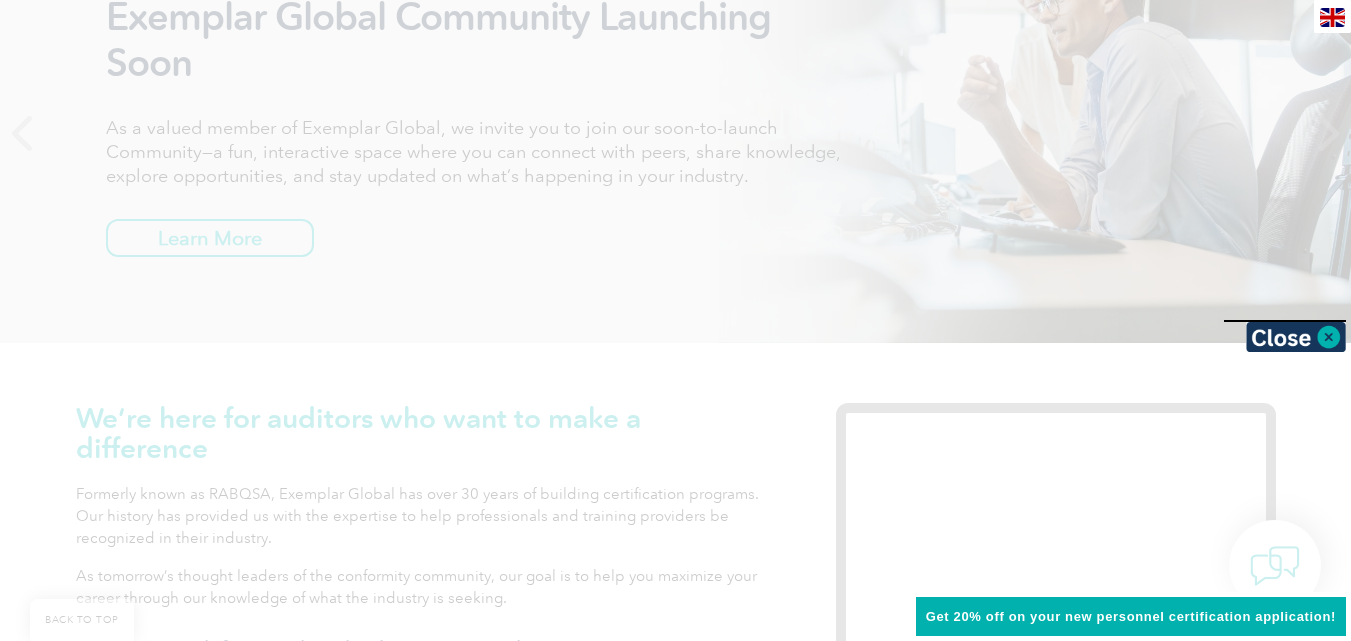 scroll, scrollTop: 400, scrollLeft: 0, axis: vertical 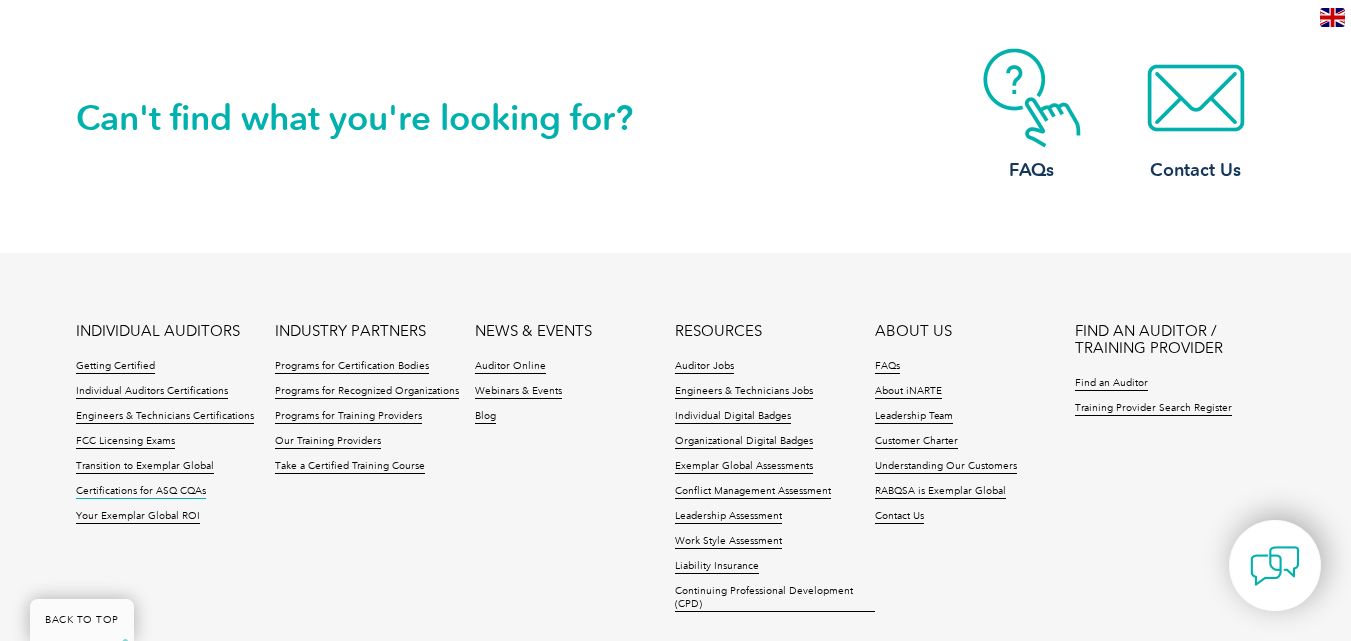 click on "Certifications for ASQ CQAs" at bounding box center [141, 492] 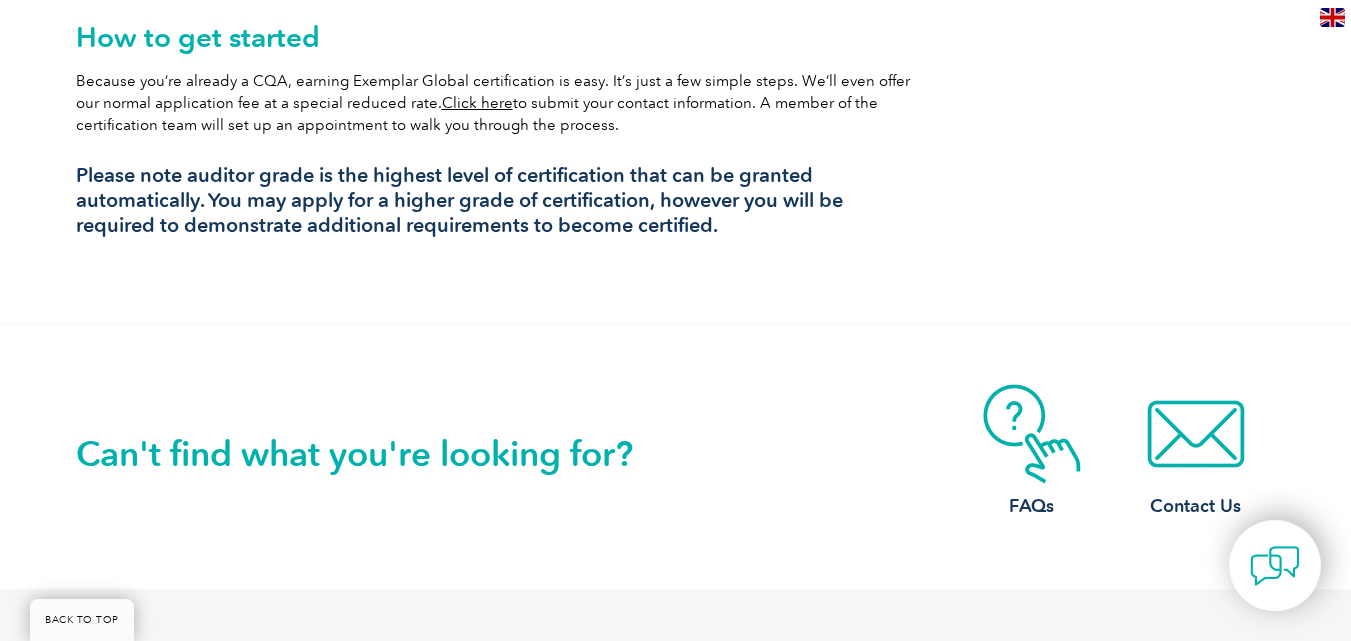 scroll, scrollTop: 1700, scrollLeft: 0, axis: vertical 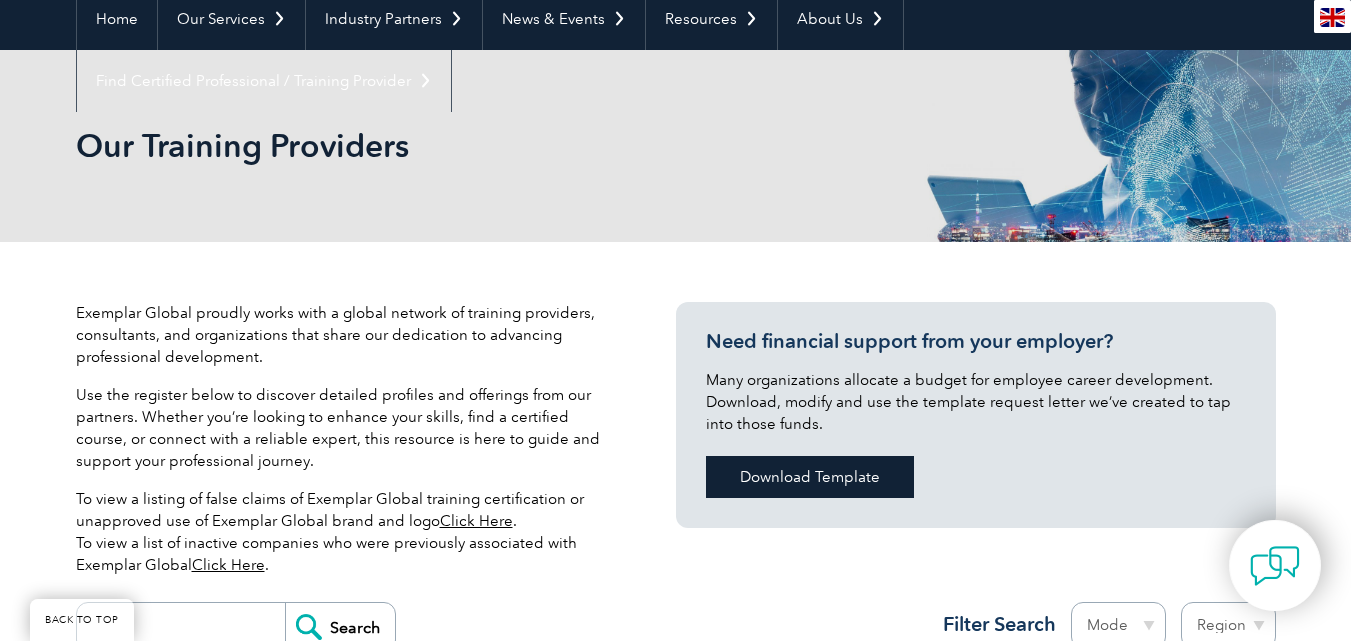 click on "Download Template" at bounding box center [810, 477] 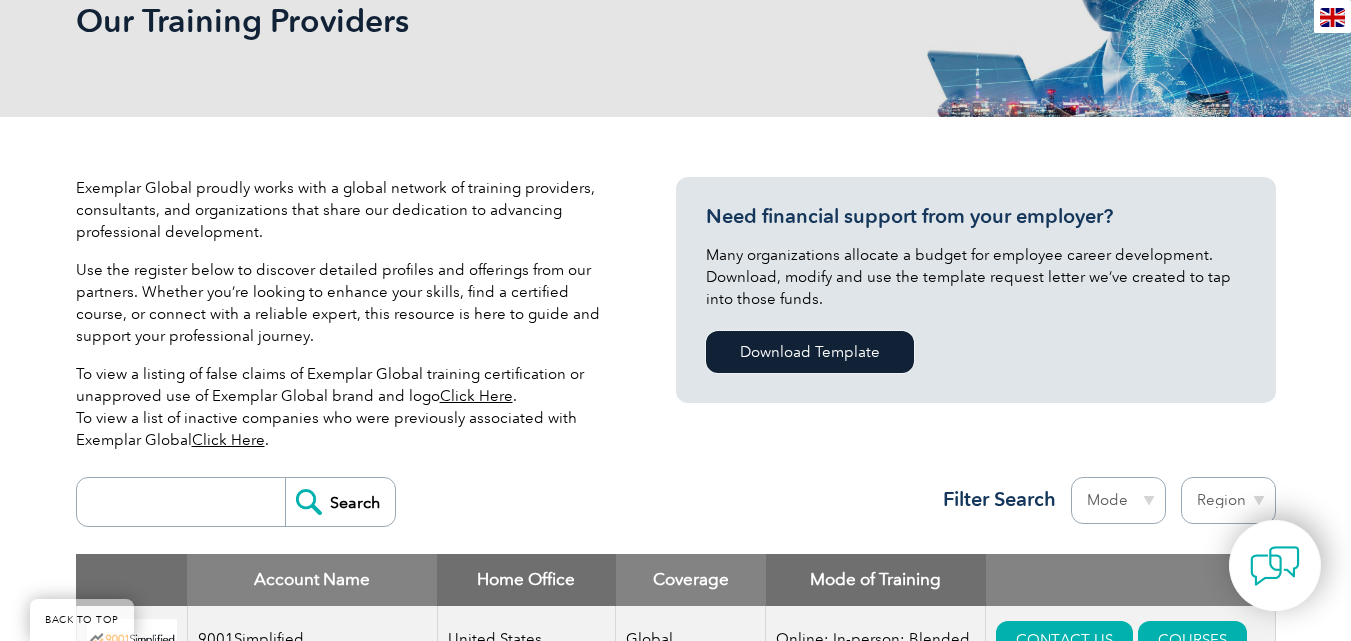 scroll, scrollTop: 500, scrollLeft: 0, axis: vertical 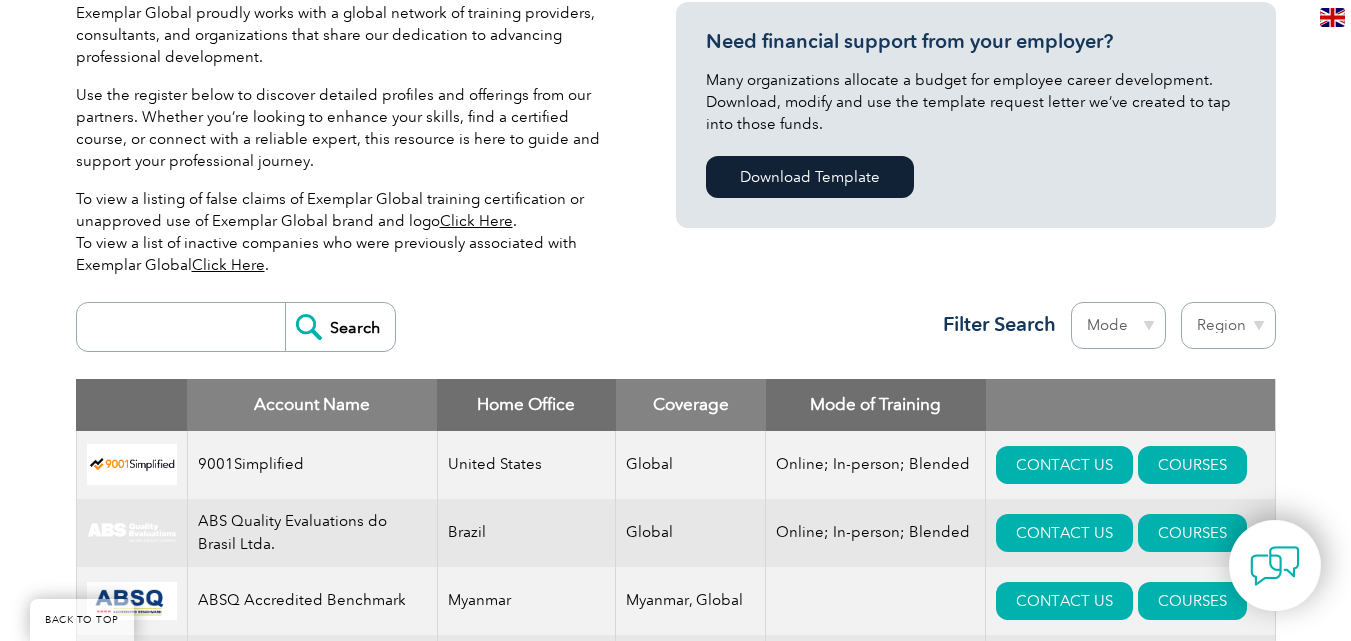click at bounding box center [186, 327] 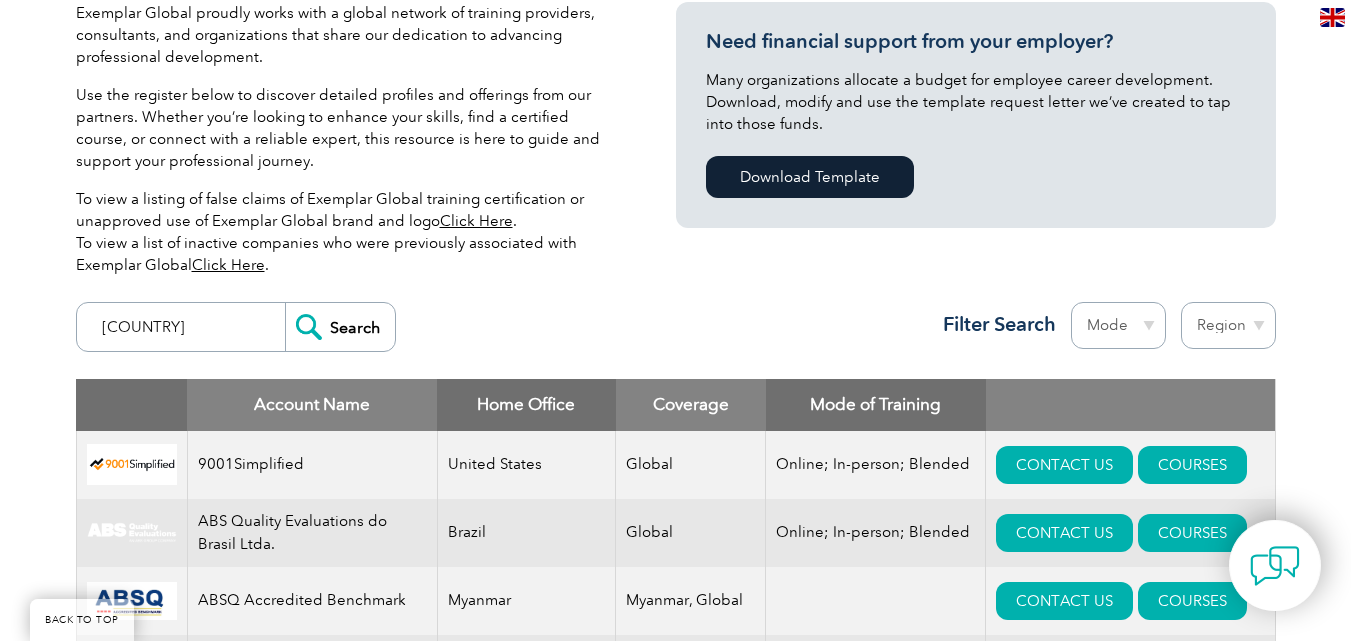 type on "nigeria" 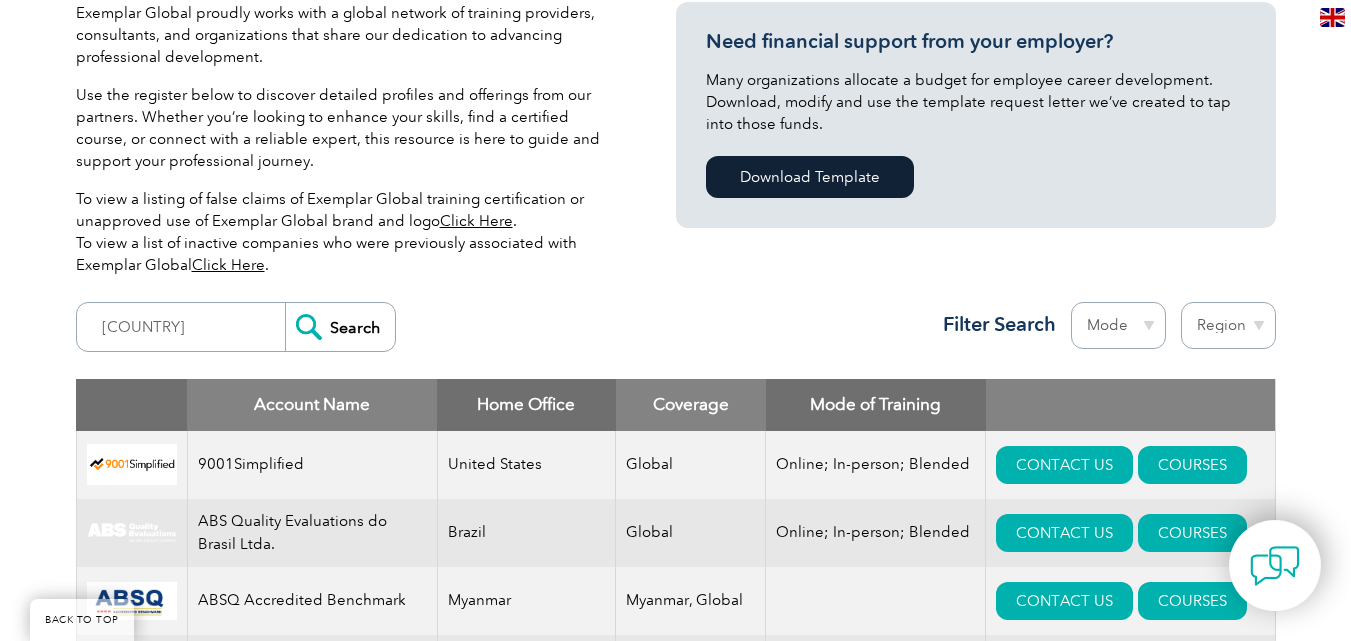 click on "Search" at bounding box center (340, 327) 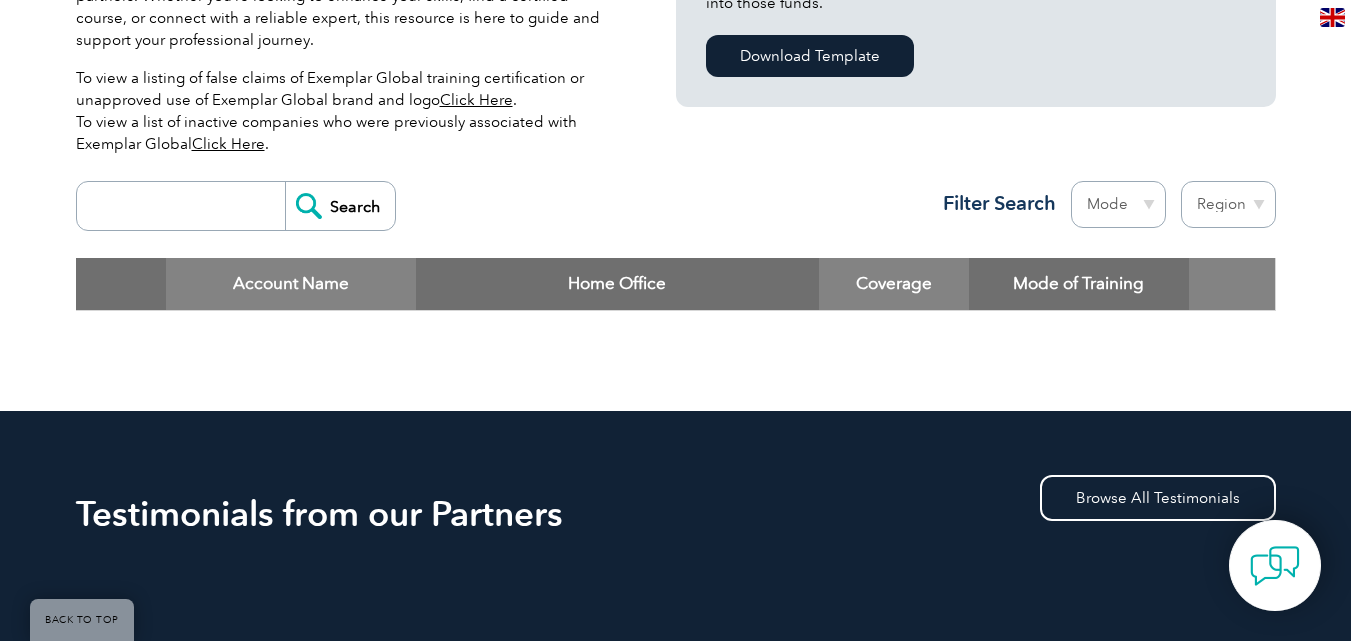 scroll, scrollTop: 621, scrollLeft: 0, axis: vertical 